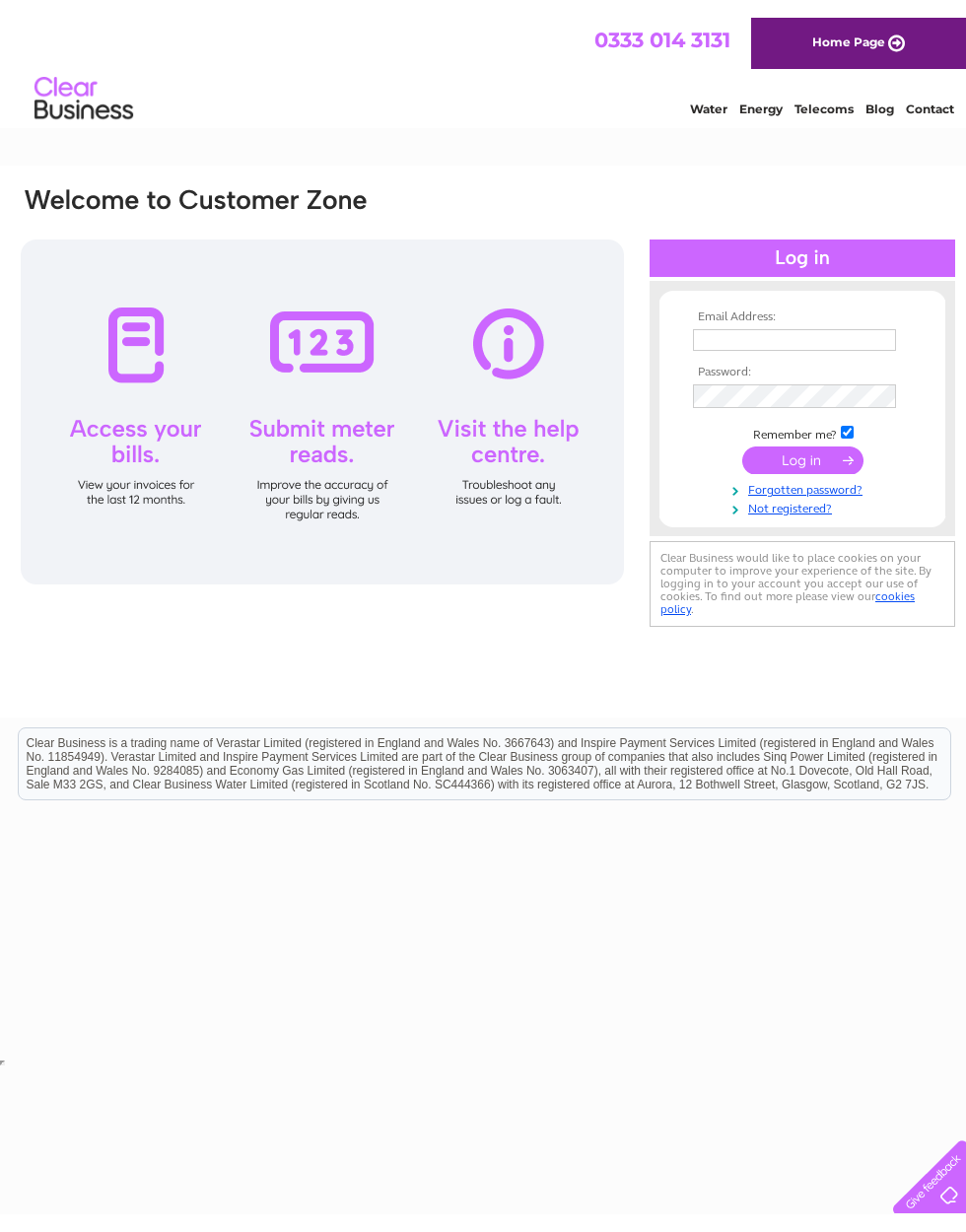 scroll, scrollTop: 0, scrollLeft: 0, axis: both 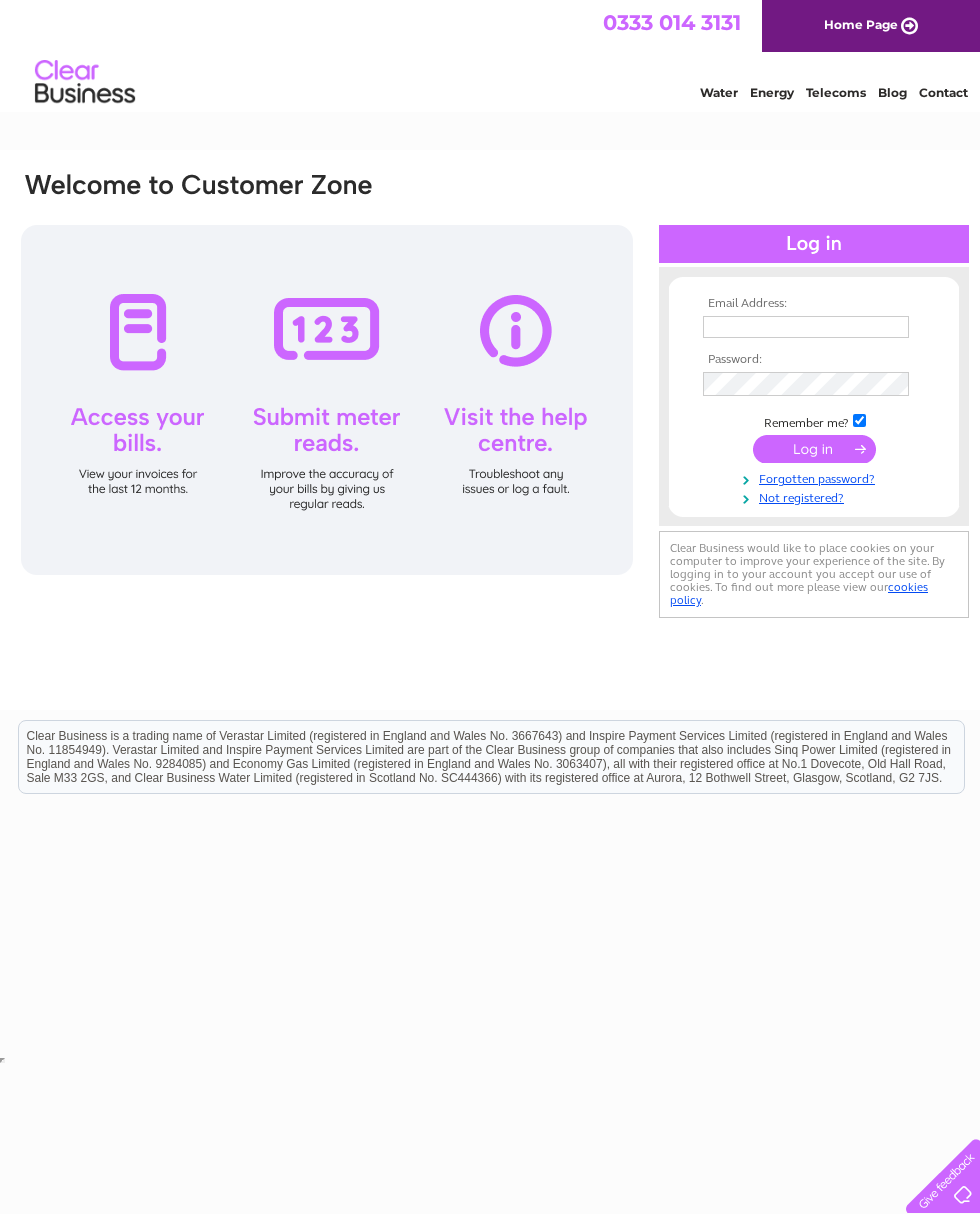 click at bounding box center [806, 327] 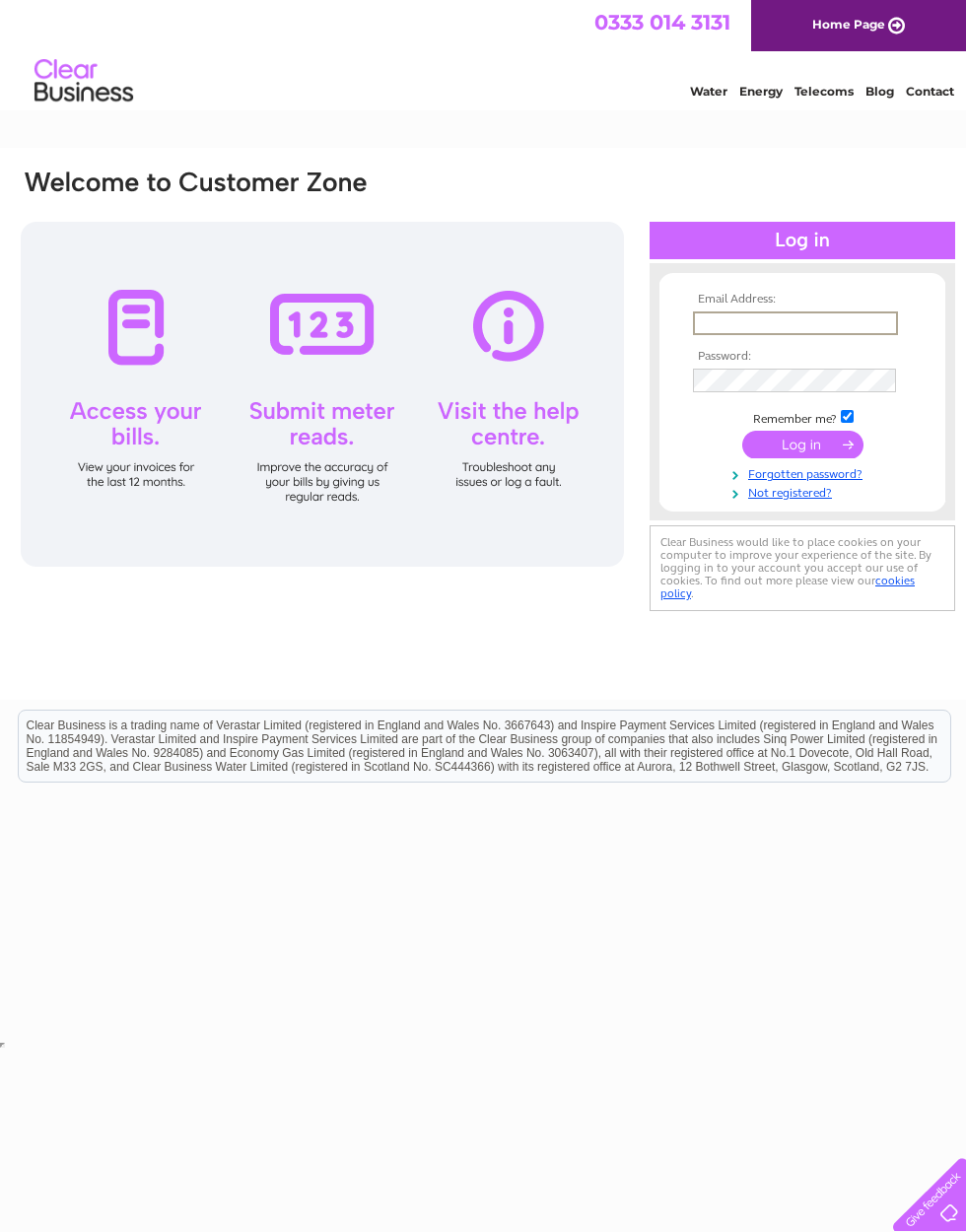 type on "mikebell50@hotmail.co.uk" 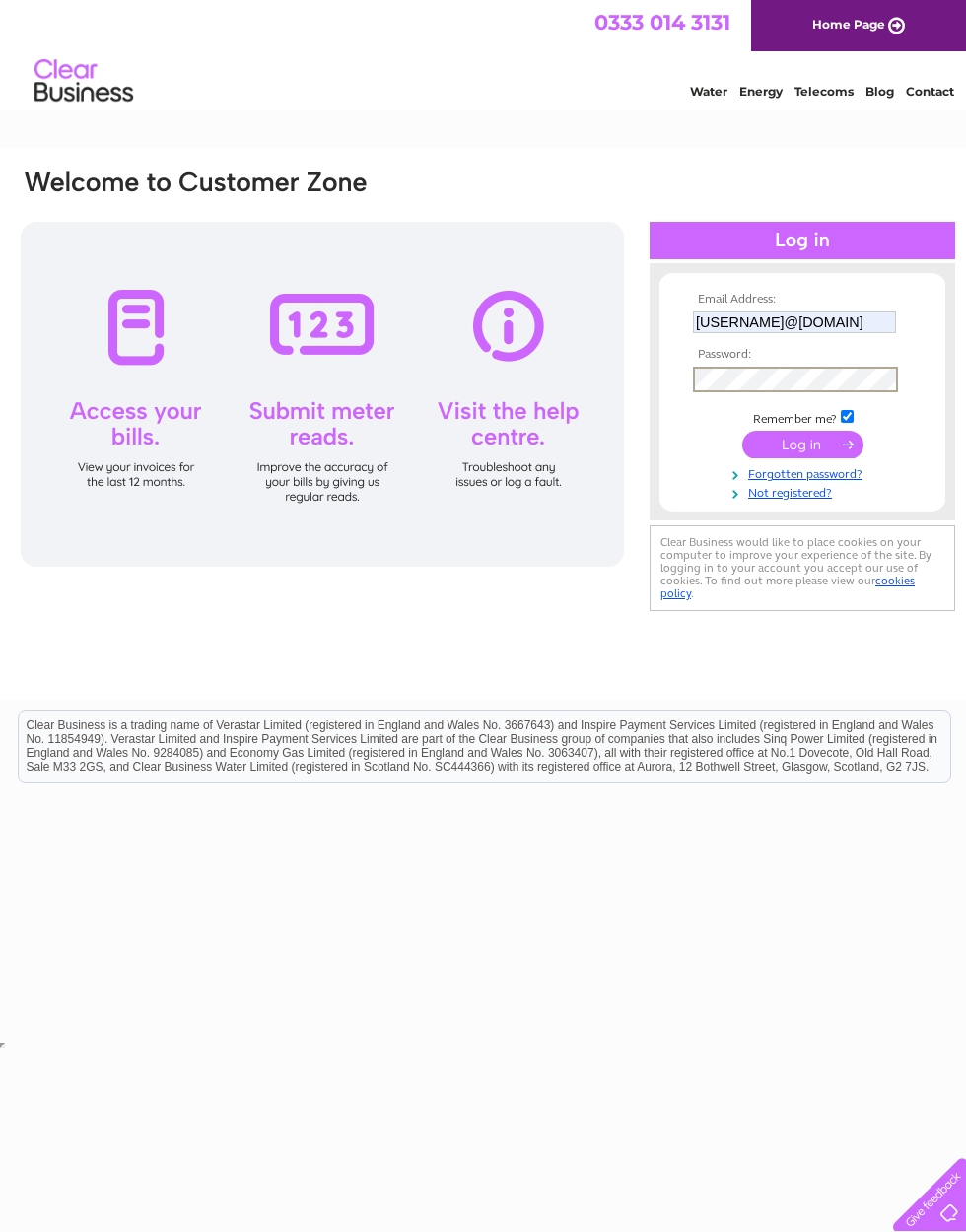 click at bounding box center [802, 445] 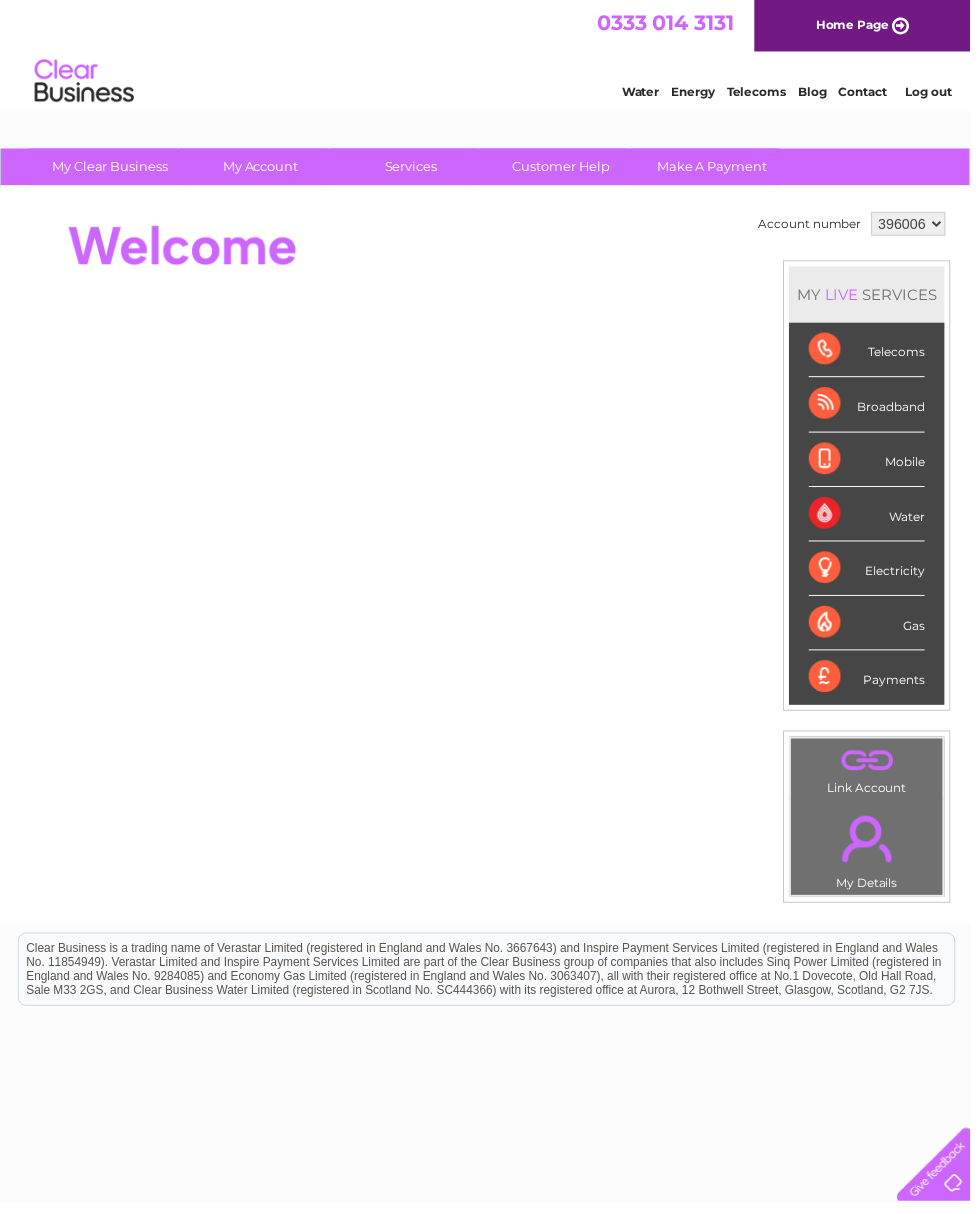 scroll, scrollTop: 0, scrollLeft: 0, axis: both 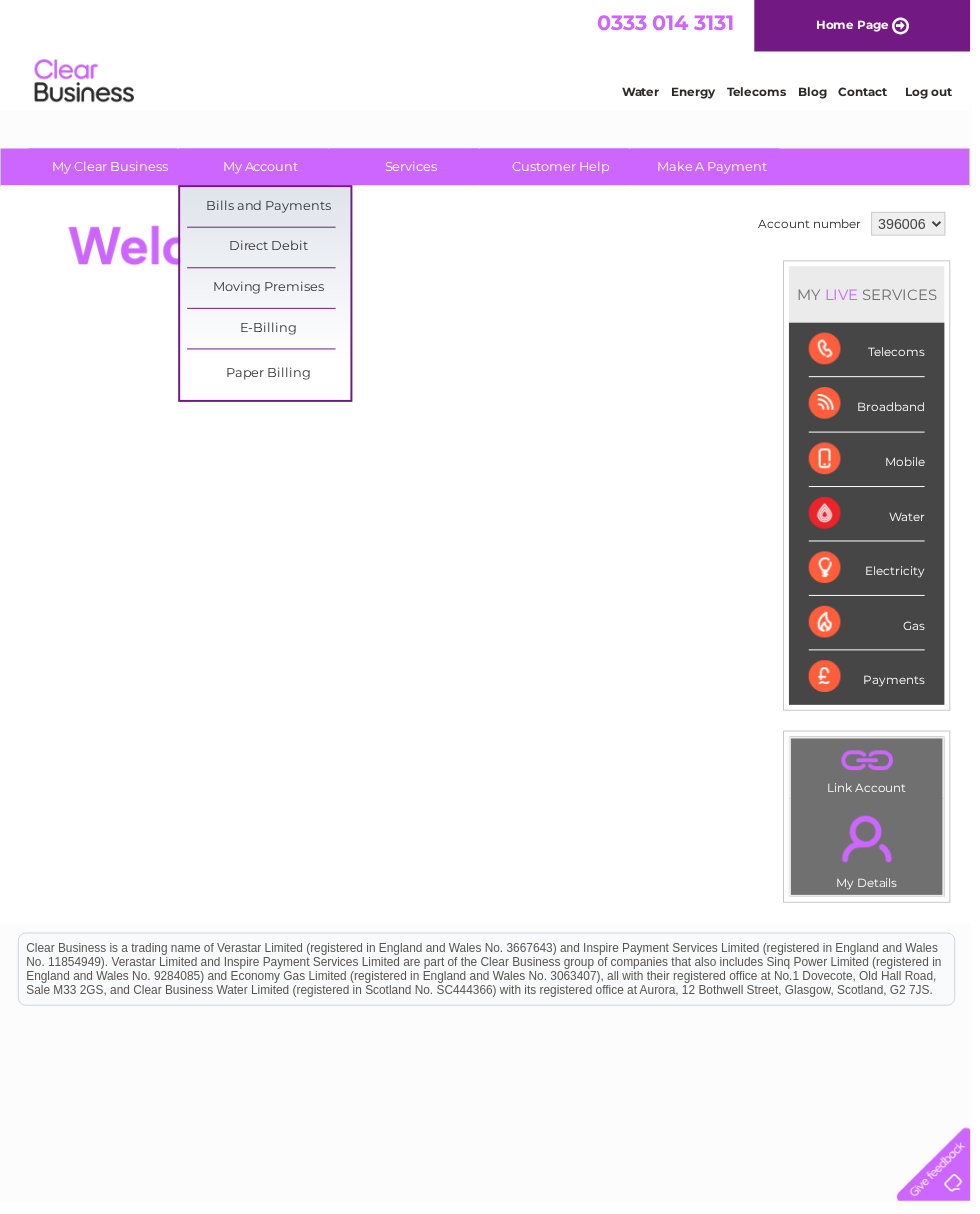 click on "E-Billing" at bounding box center (271, 332) 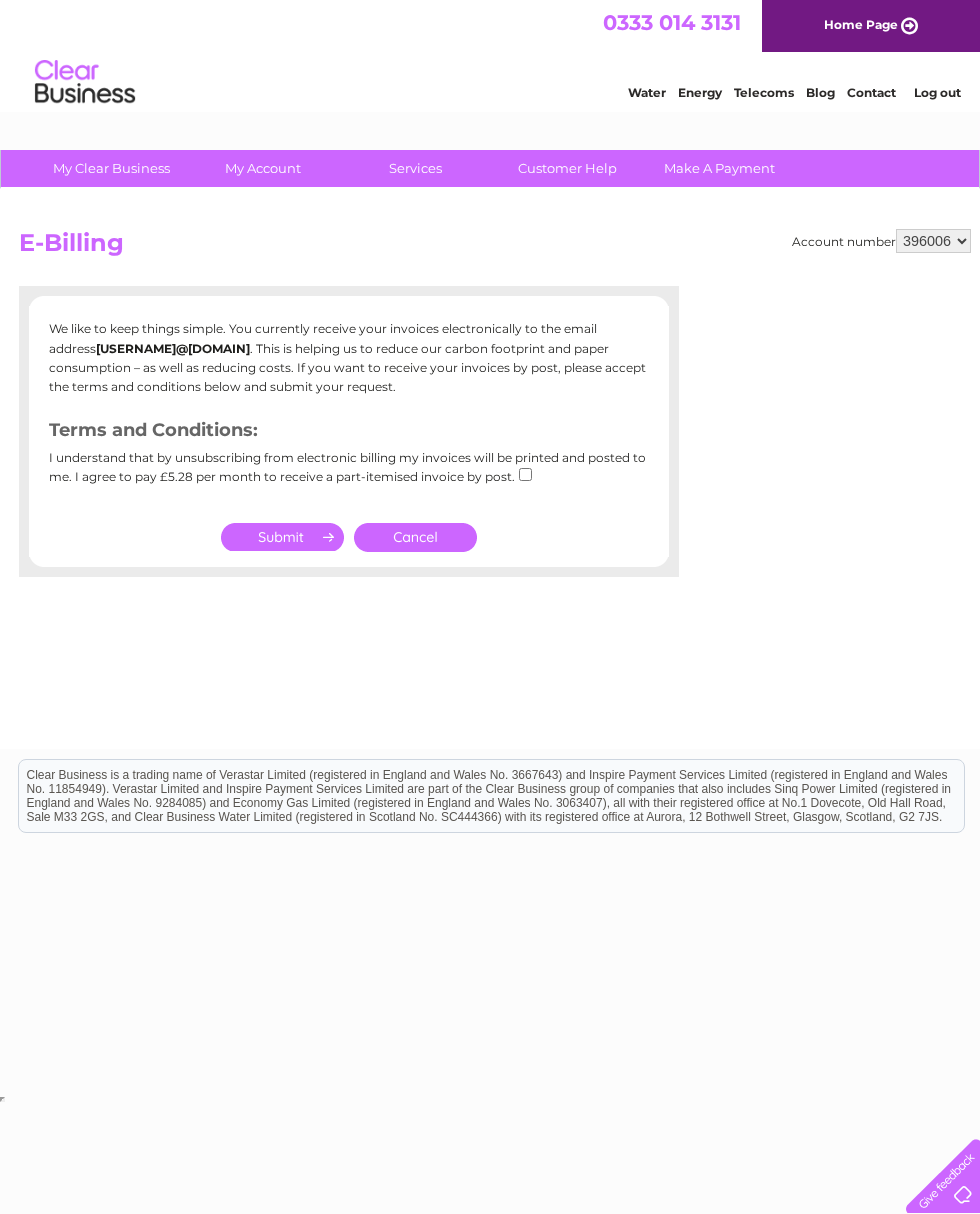 scroll, scrollTop: 0, scrollLeft: 0, axis: both 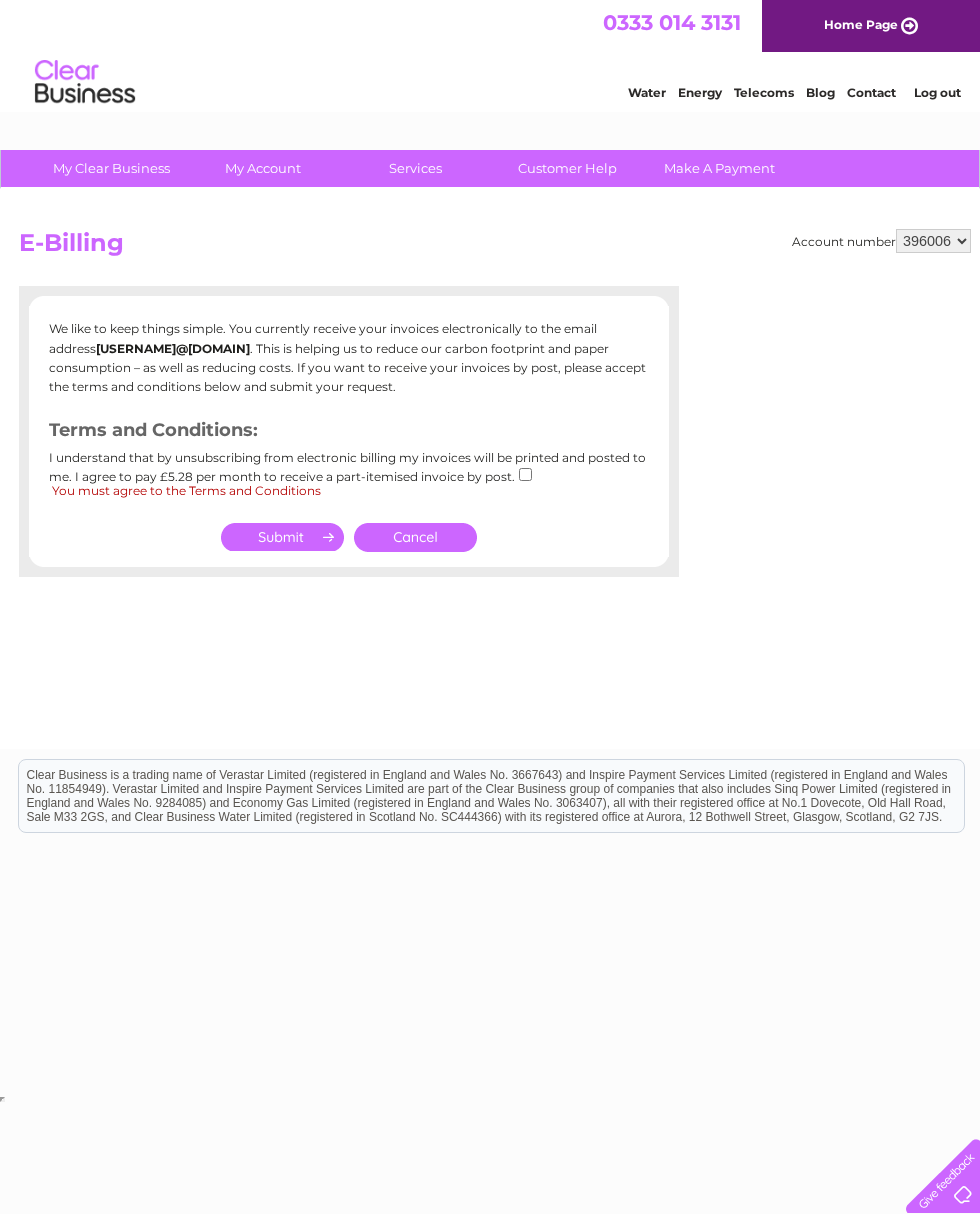 click on "Cancel" at bounding box center (415, 537) 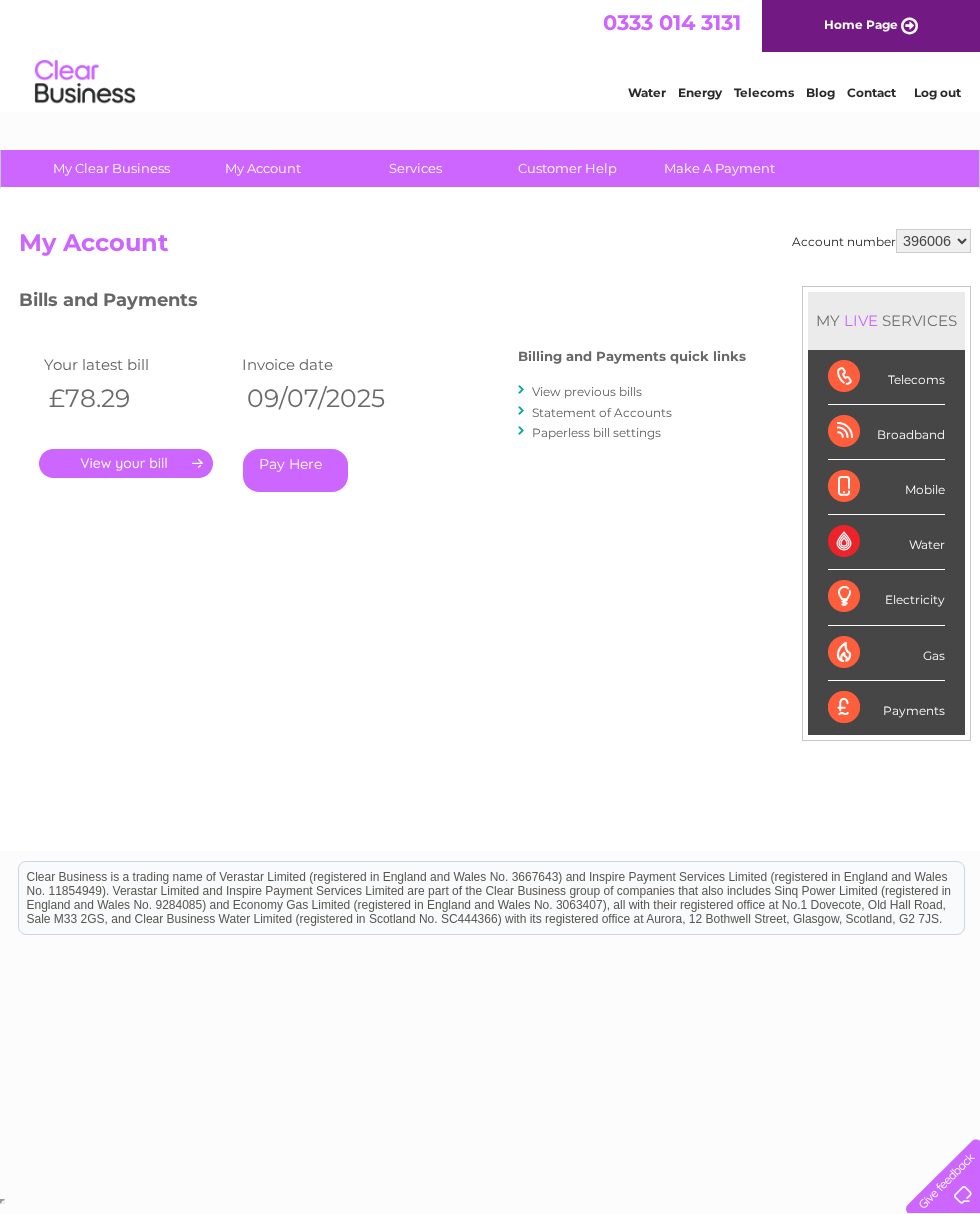 scroll, scrollTop: 0, scrollLeft: 0, axis: both 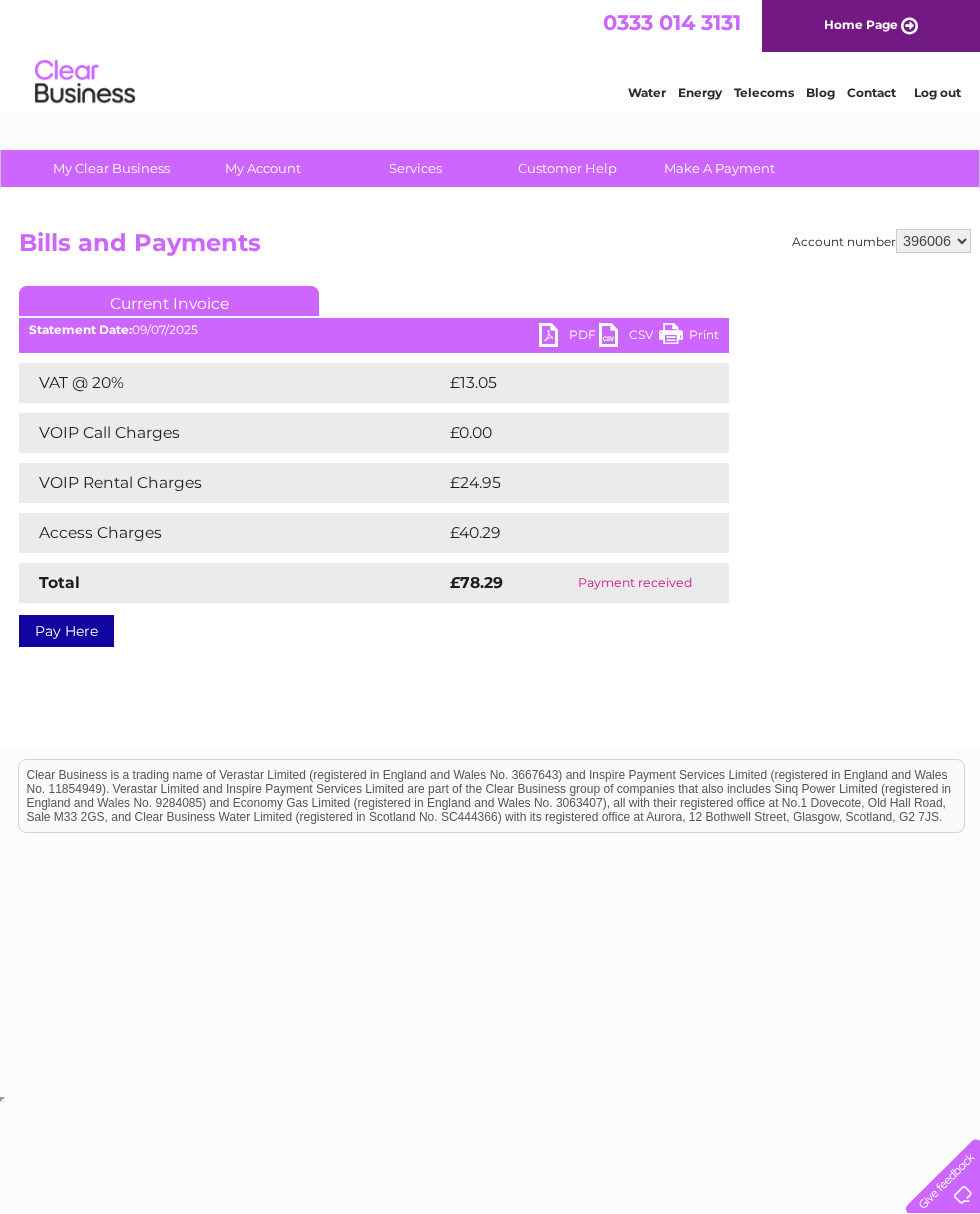 click on "VAT @ 20%" at bounding box center [232, 383] 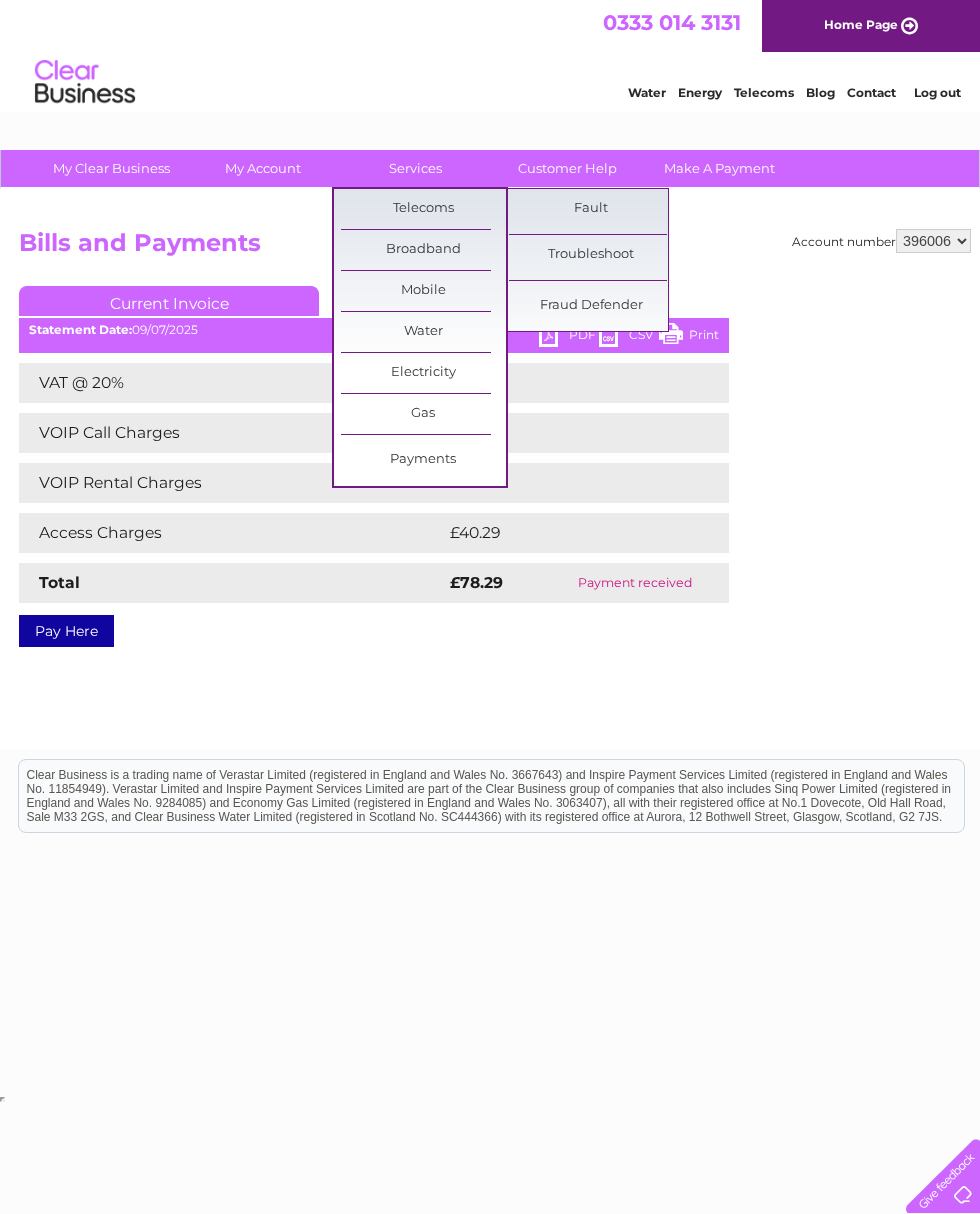 click on "Telecoms" at bounding box center (423, 209) 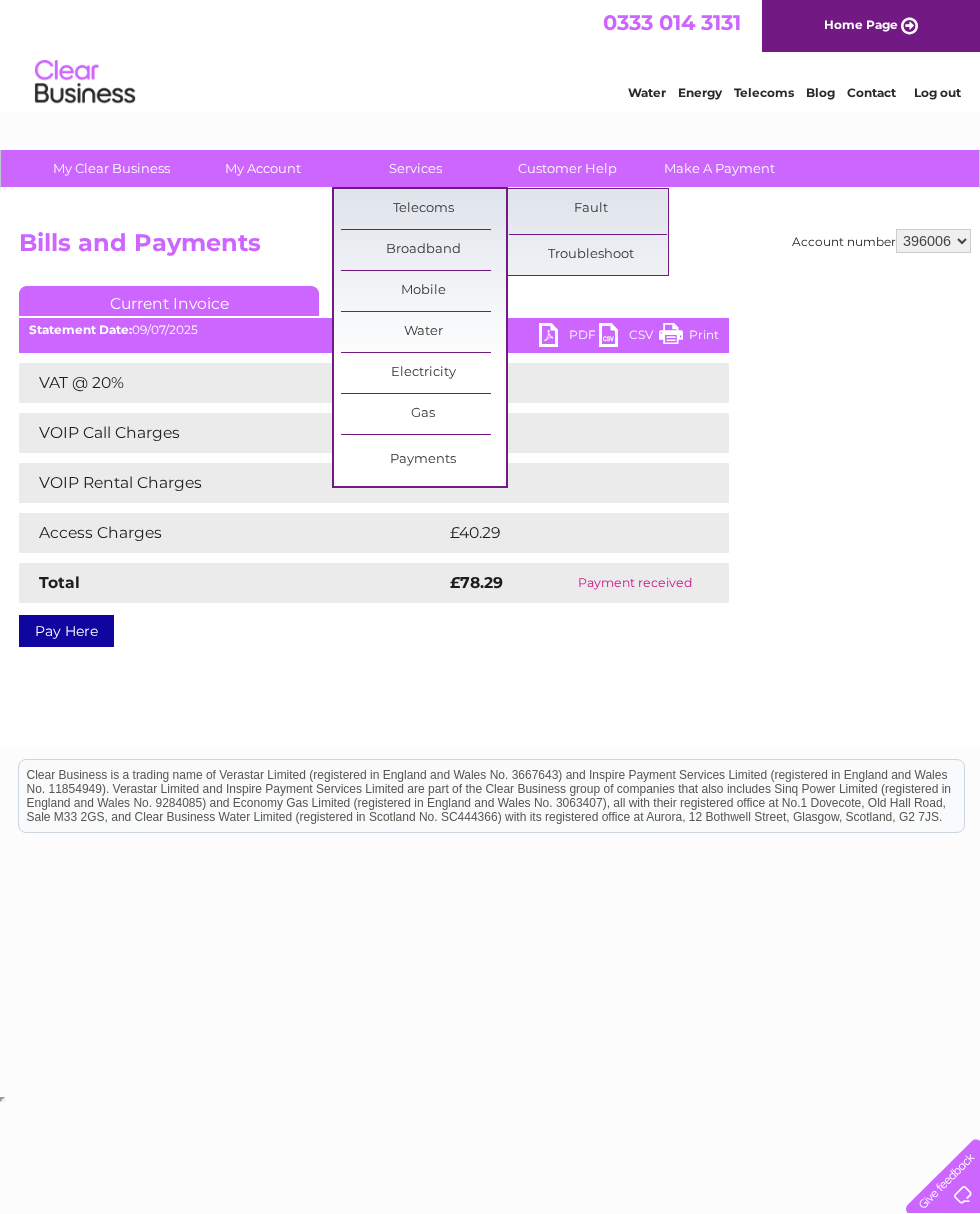 click on "Payments" at bounding box center [423, 460] 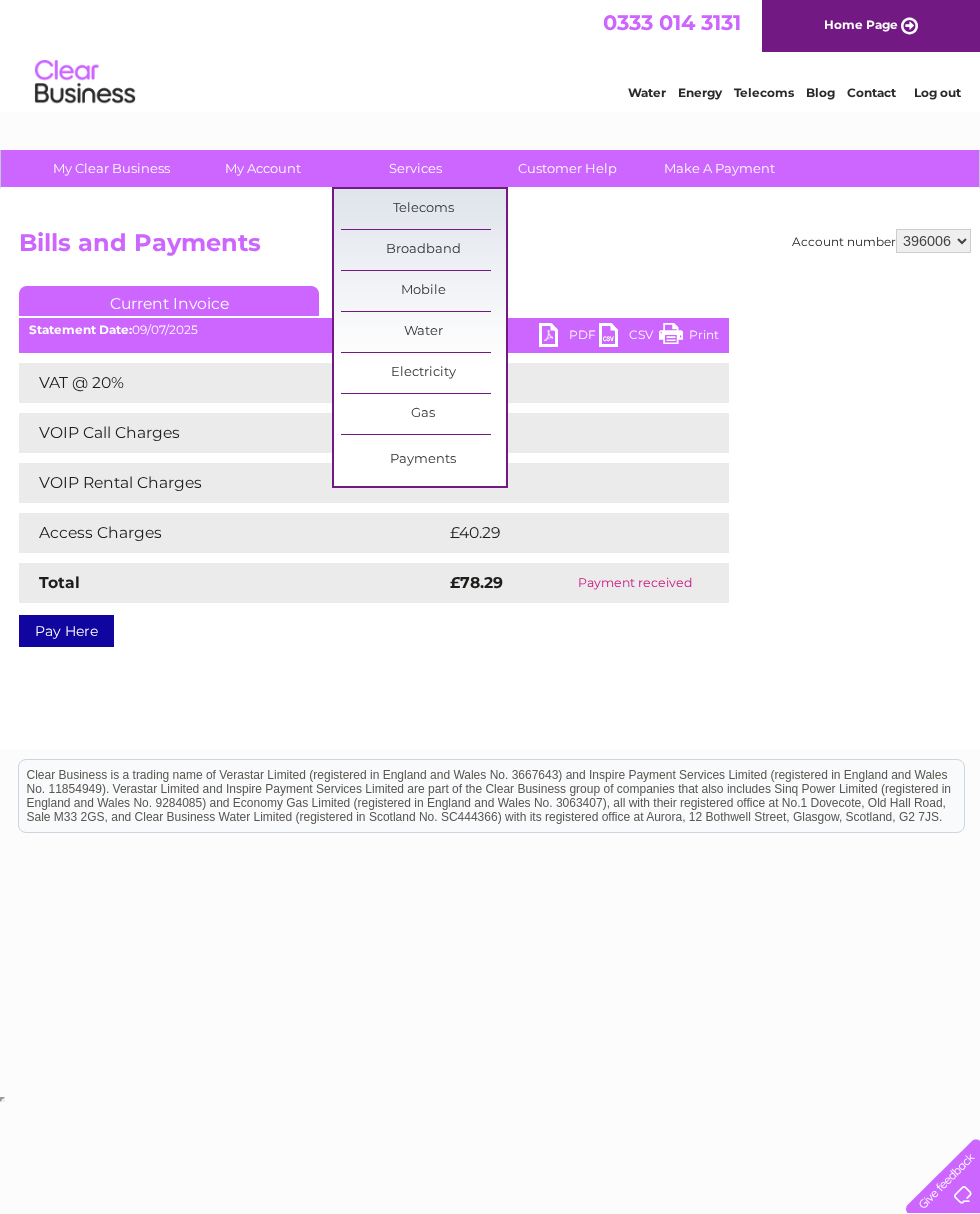 click on "Clear Business is a trading name of Verastar Limited (registered in England and Wales No. 3667643) and Inspire Payment Services Limited (registered in England and Wales No. 11854949).
Verastar Limited and Inspire Payment Services Limited are part of the Clear Business group of companies that also includes Sinq Power Limited (registered in England and Wales No. 9284085)
and Economy Gas Limited (registered in England and Wales No. 3063407), all with their registered office at No.1 Dovecote, Old Hall Road, Sale M33 2GS, and Clear Business Water Limited
(registered in Scotland No. SC444366) with its registered office at Aurora, 12 Bothwell Street, Glasgow, Scotland, G2 7JS." at bounding box center (490, 806) 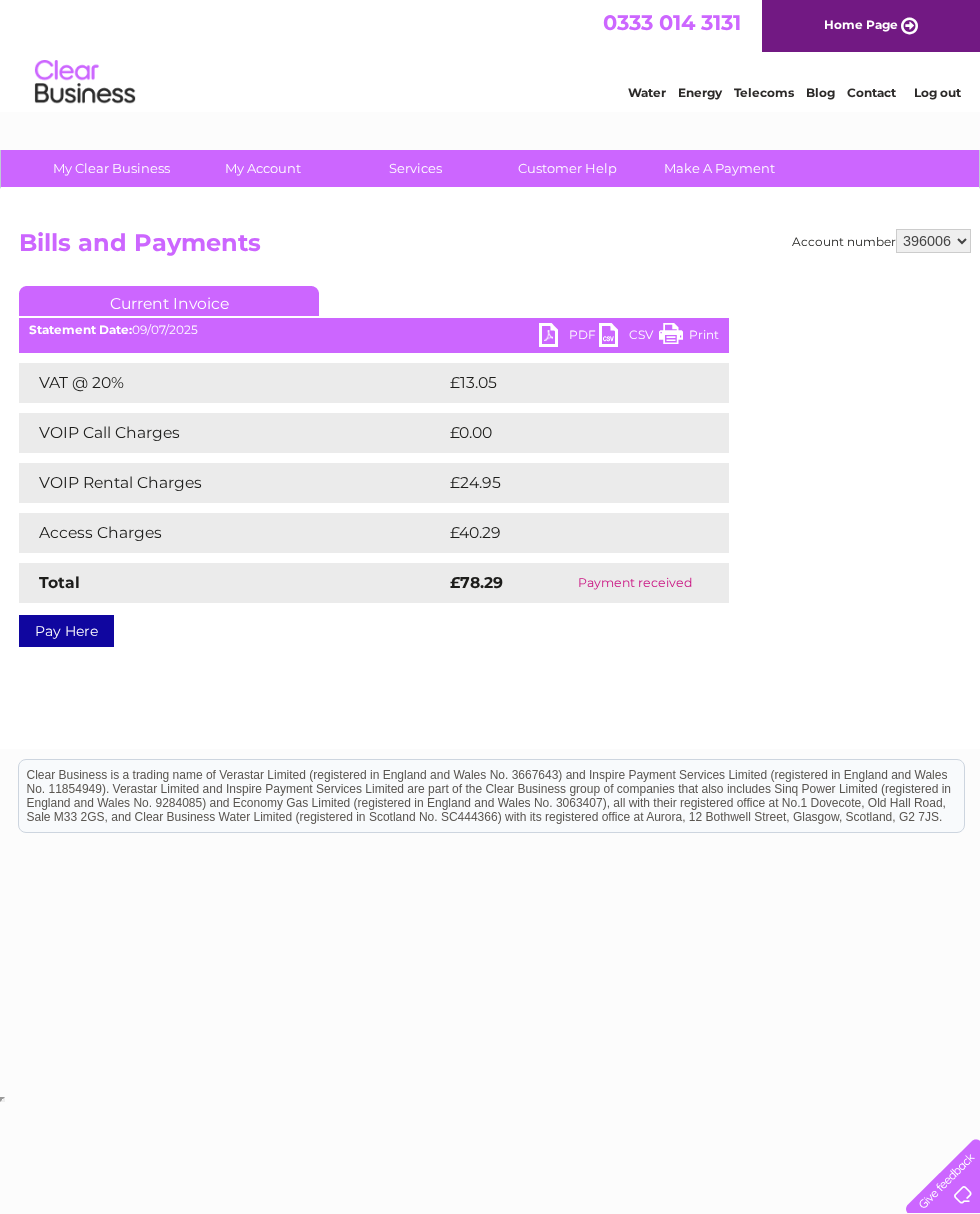 click on "Print" at bounding box center [689, 337] 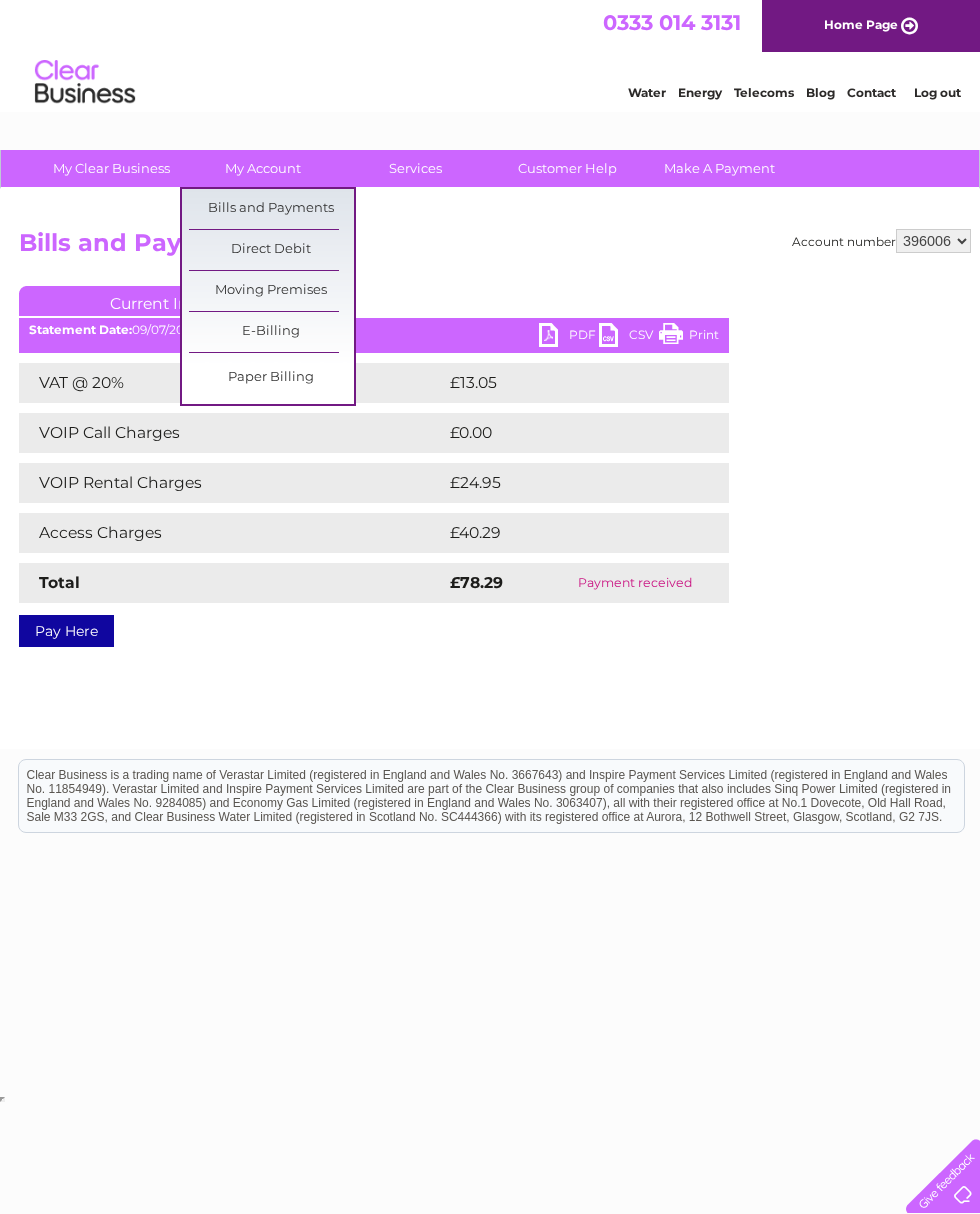 click on "Bills and Payments" at bounding box center [271, 209] 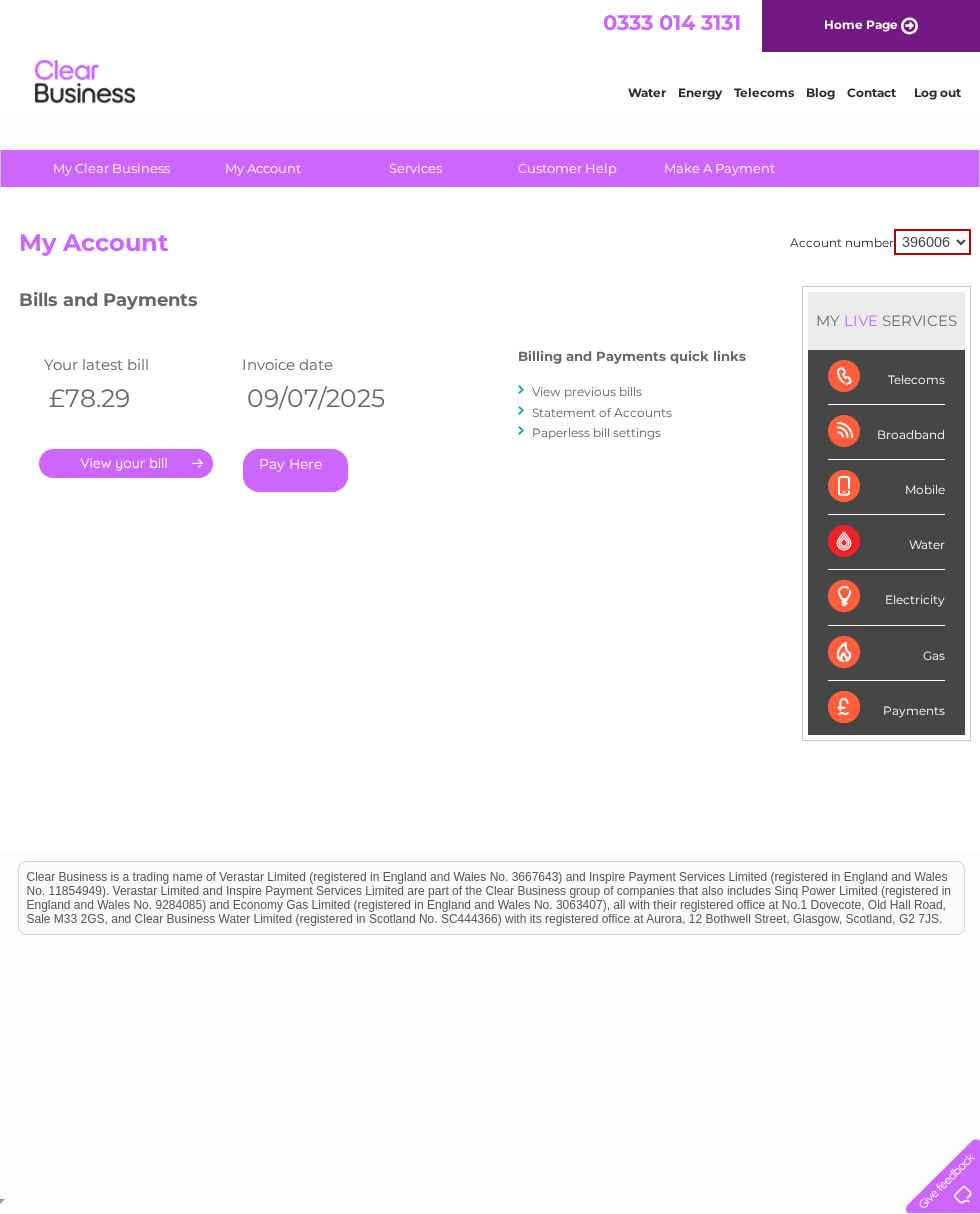 scroll, scrollTop: 0, scrollLeft: 0, axis: both 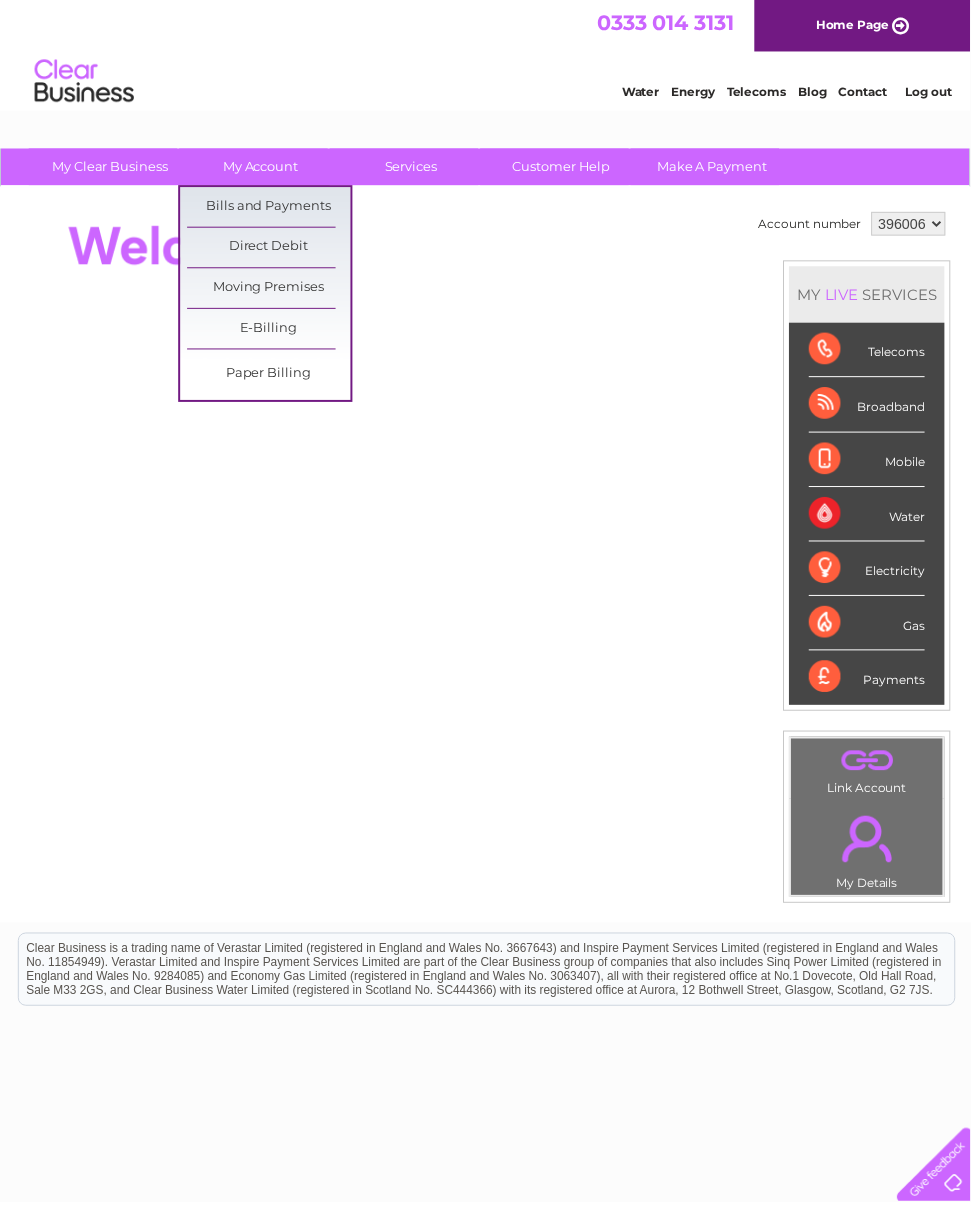 click on "Bills and Payments" at bounding box center [271, 209] 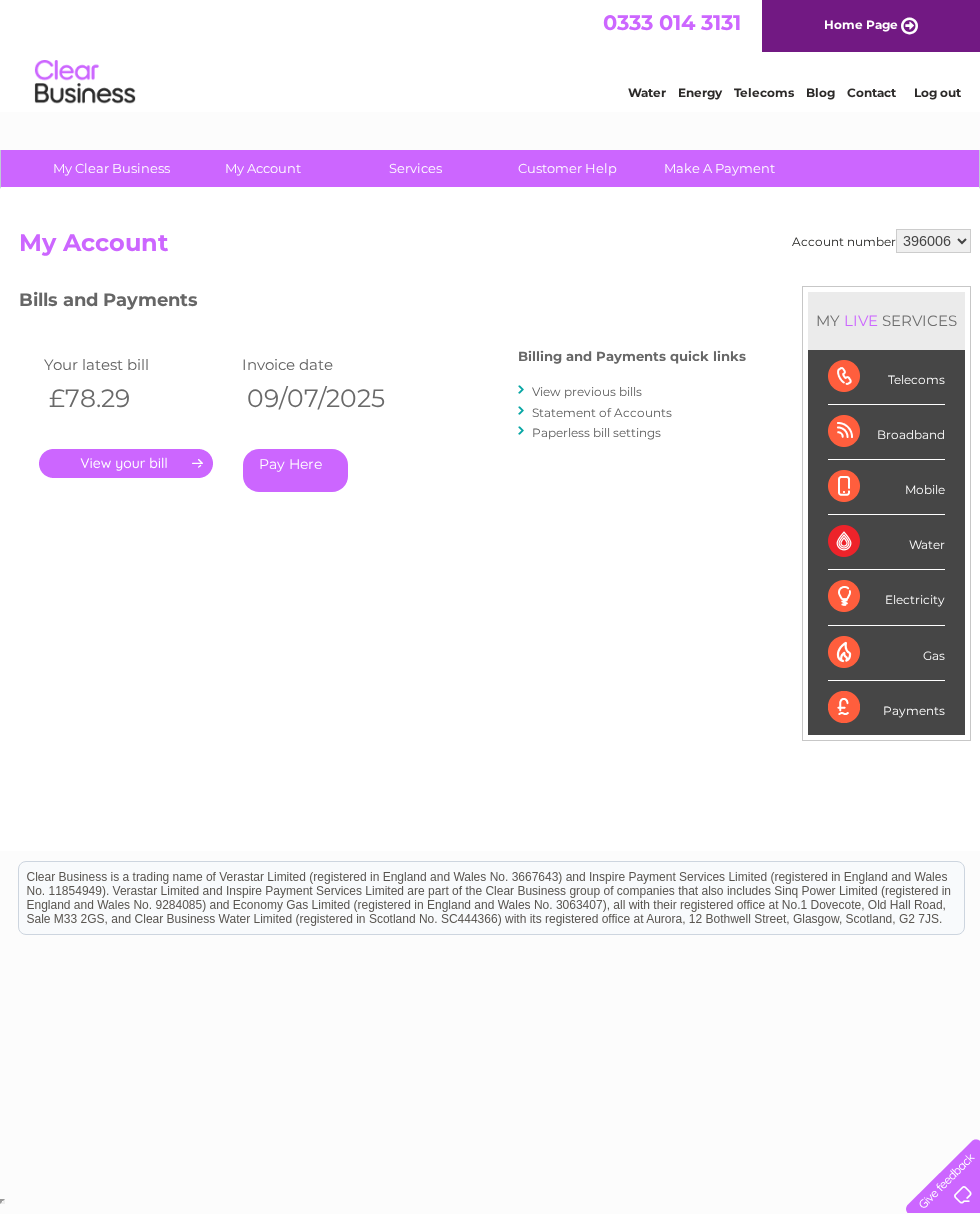 scroll, scrollTop: 0, scrollLeft: 0, axis: both 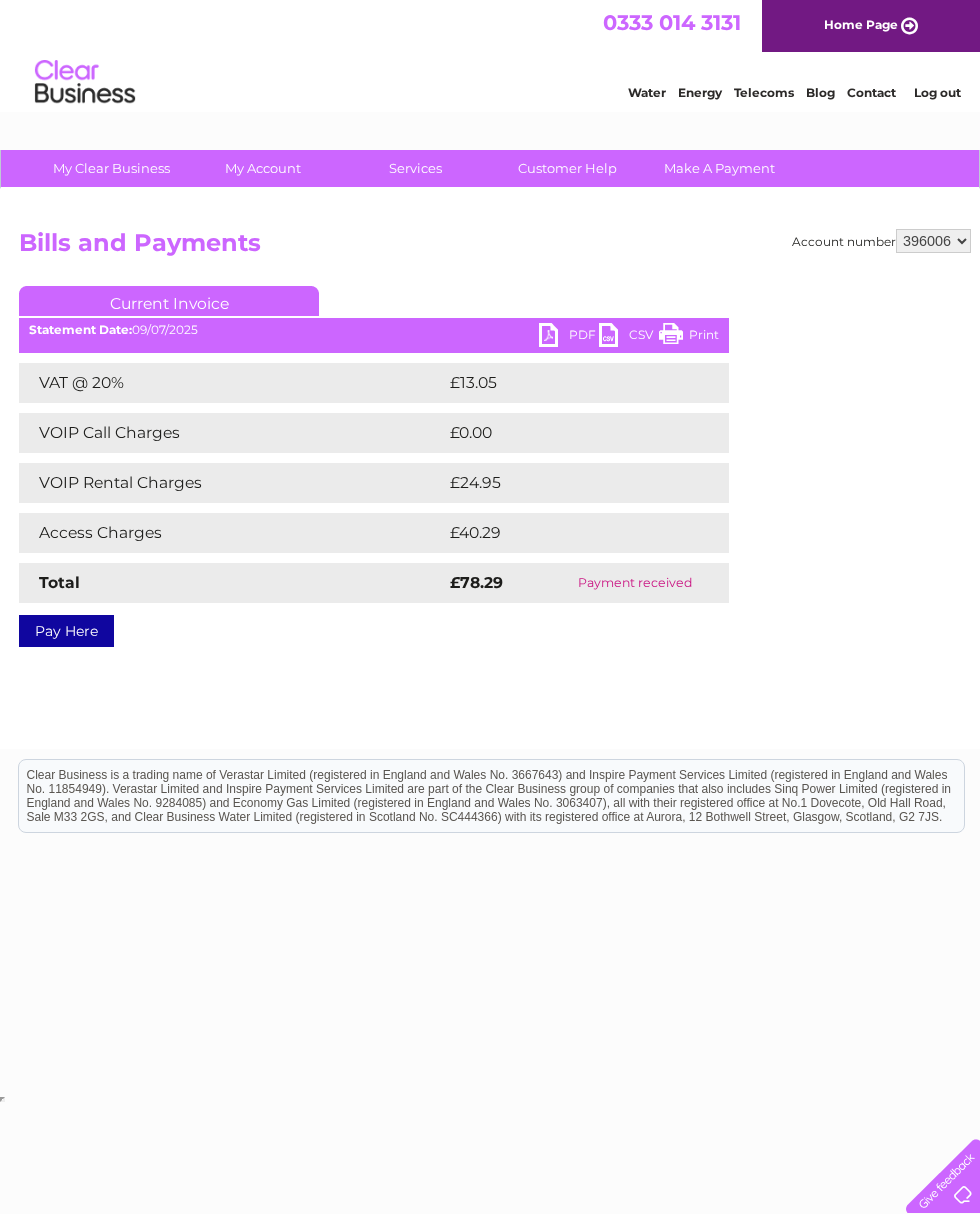 click on "Print" at bounding box center [689, 337] 